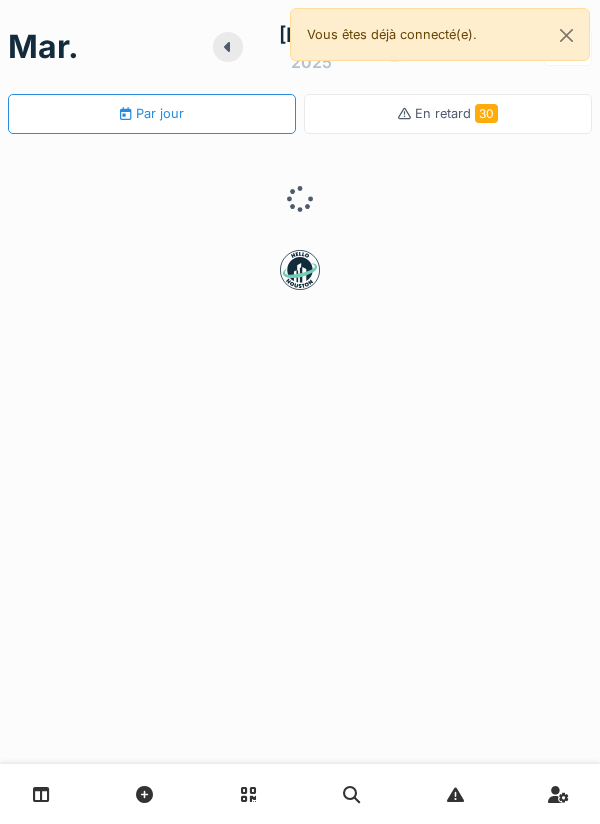scroll, scrollTop: 0, scrollLeft: 0, axis: both 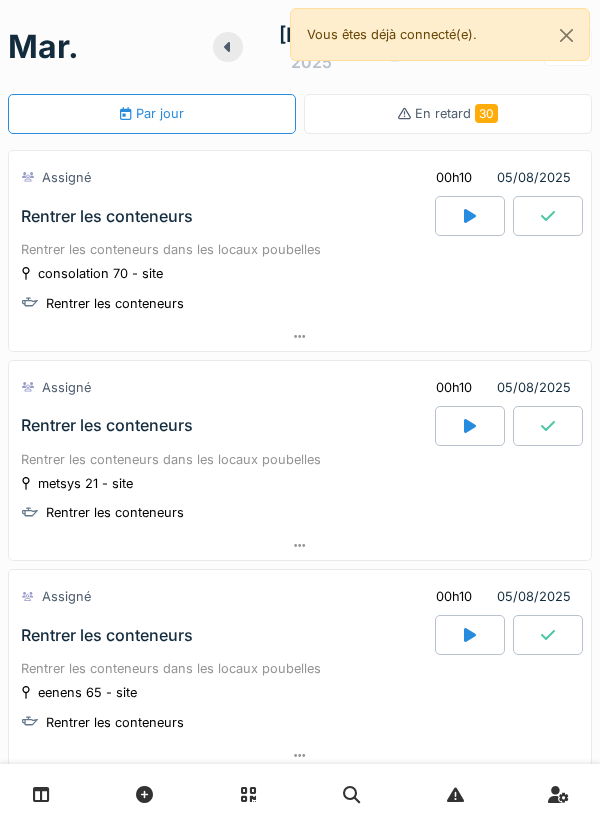 click on "Rentrer les conteneurs dans les locaux poubelles" at bounding box center [300, 459] 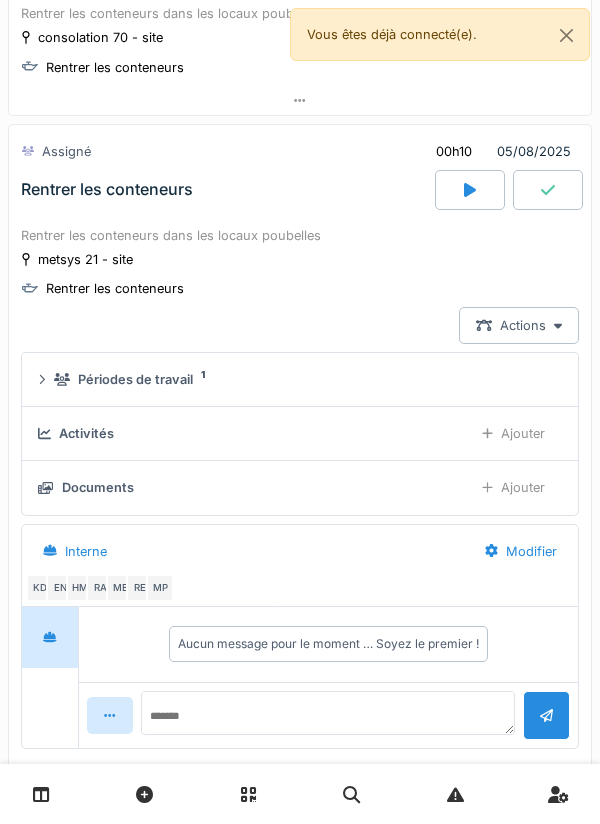 scroll, scrollTop: 279, scrollLeft: 0, axis: vertical 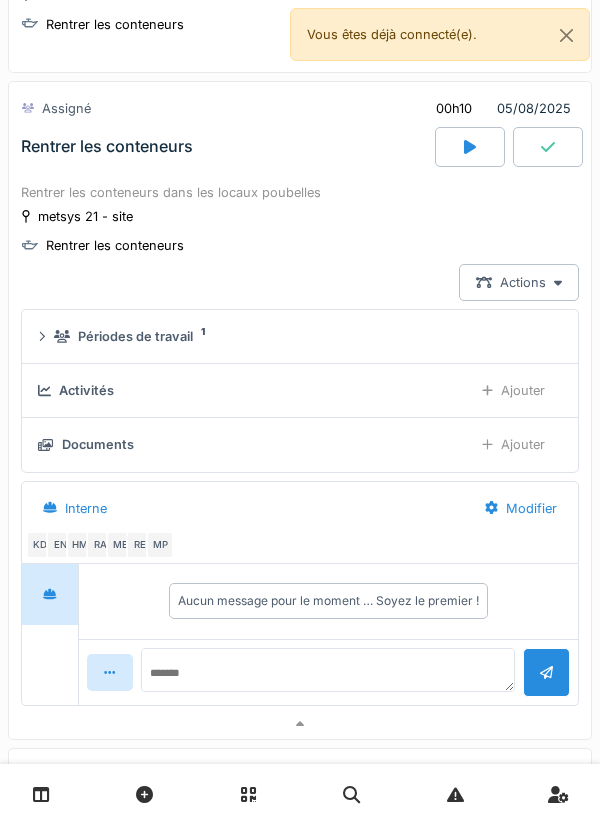 click at bounding box center [41, 794] 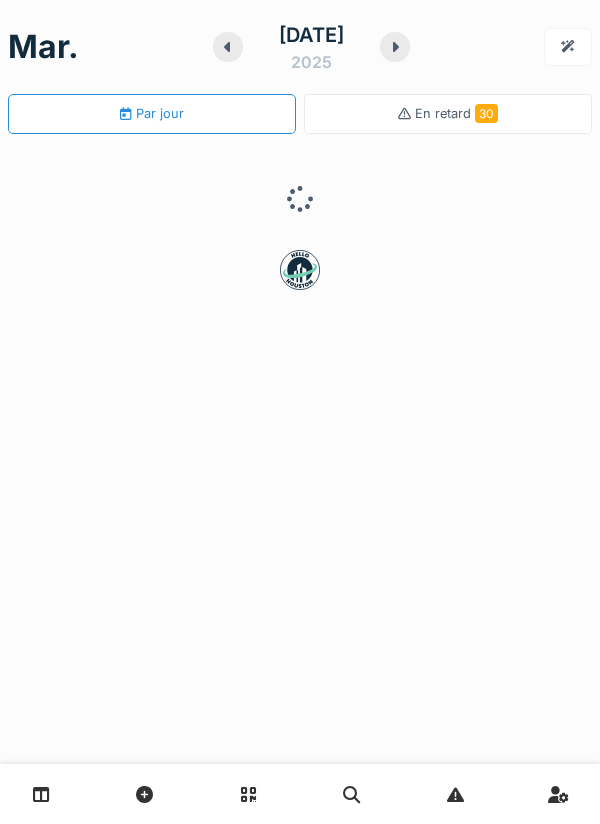 scroll, scrollTop: 0, scrollLeft: 0, axis: both 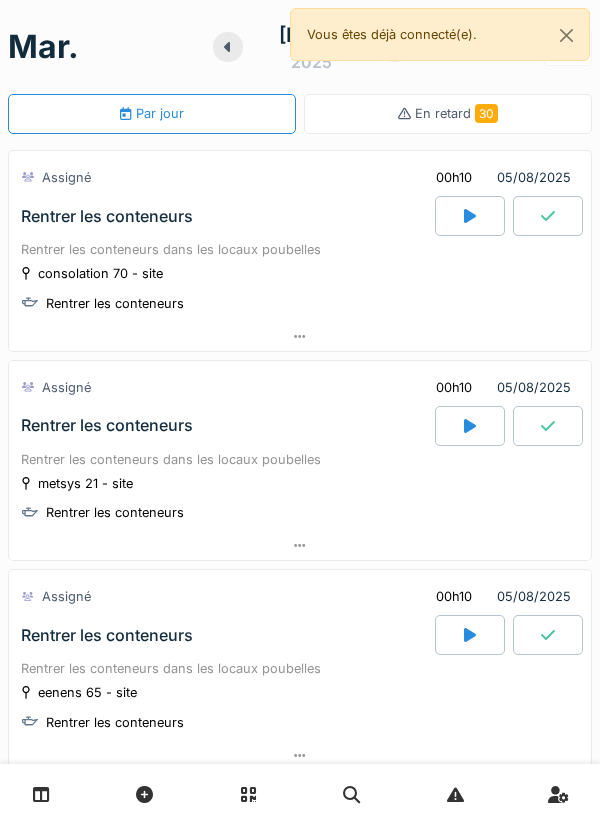 click at bounding box center (41, 794) 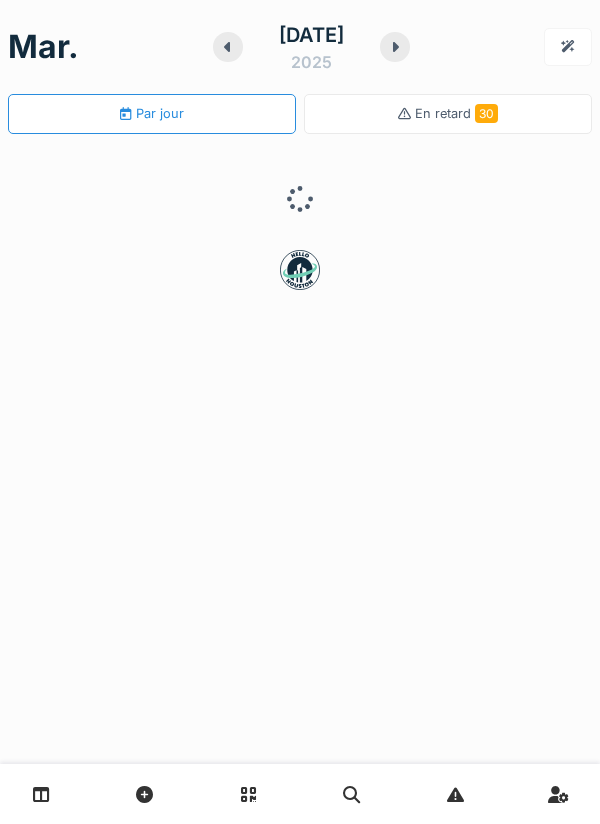 scroll, scrollTop: 0, scrollLeft: 0, axis: both 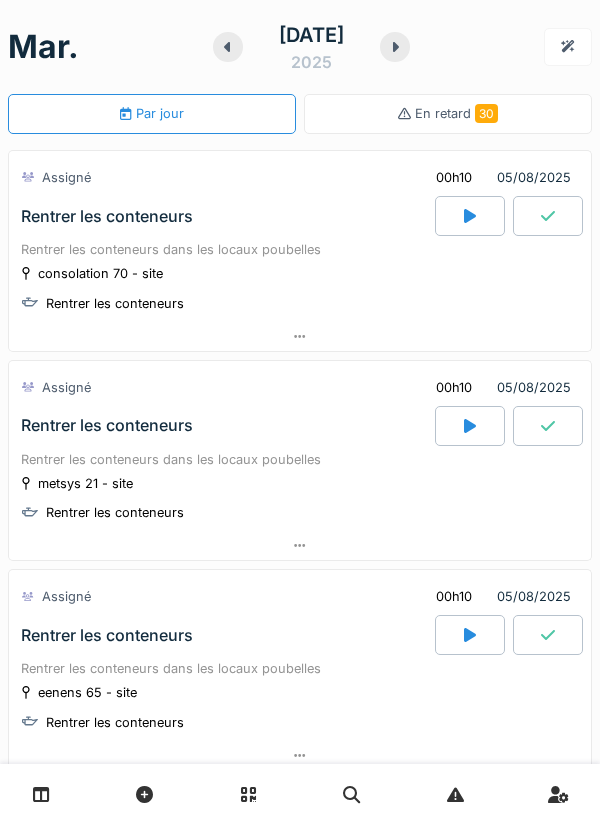 click at bounding box center [228, 47] 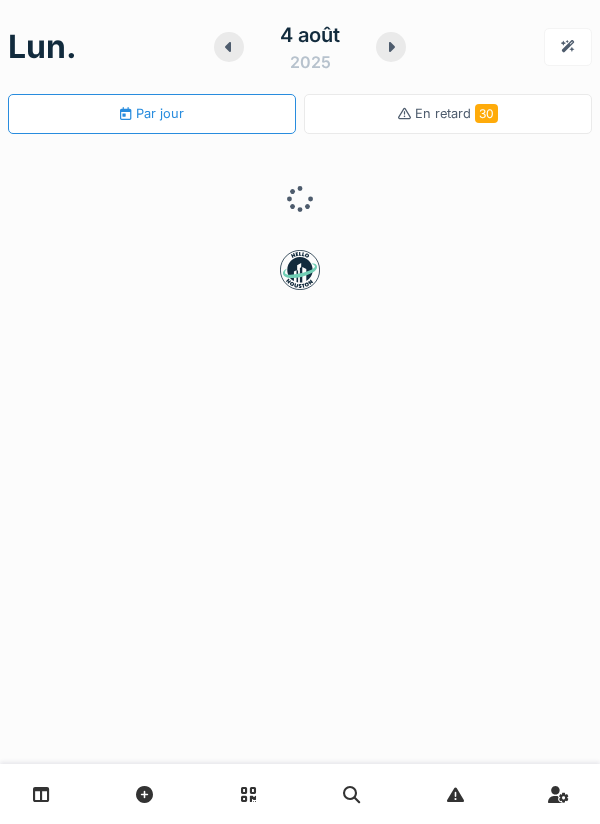 click at bounding box center [391, 47] 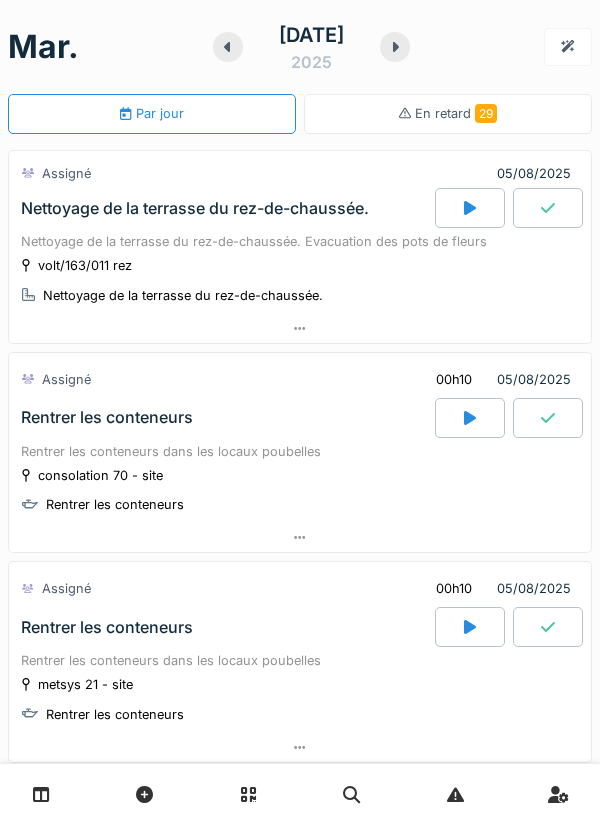 click at bounding box center [41, 794] 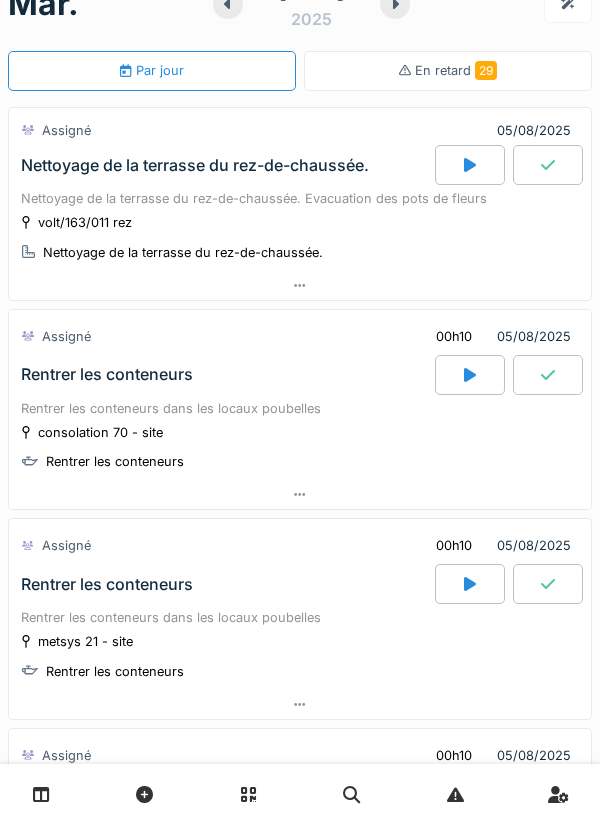 scroll, scrollTop: 0, scrollLeft: 0, axis: both 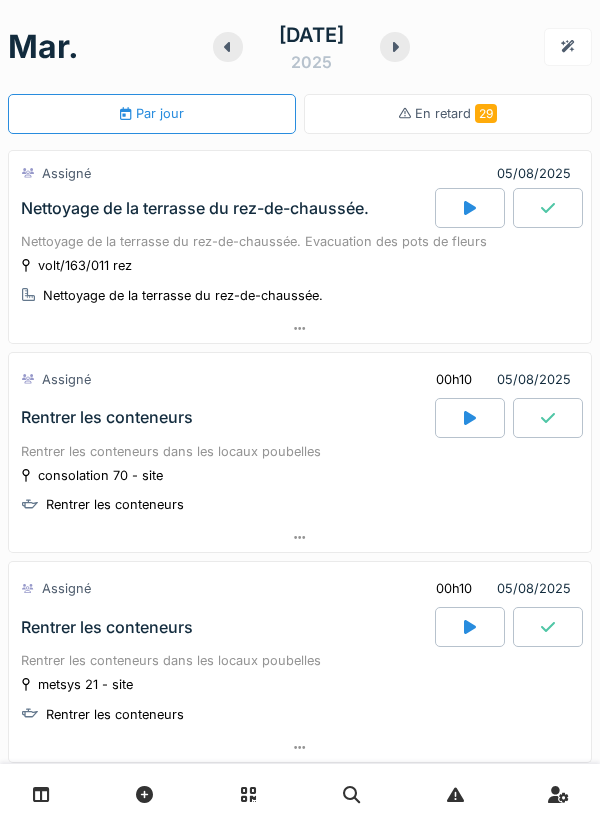 click at bounding box center [470, 208] 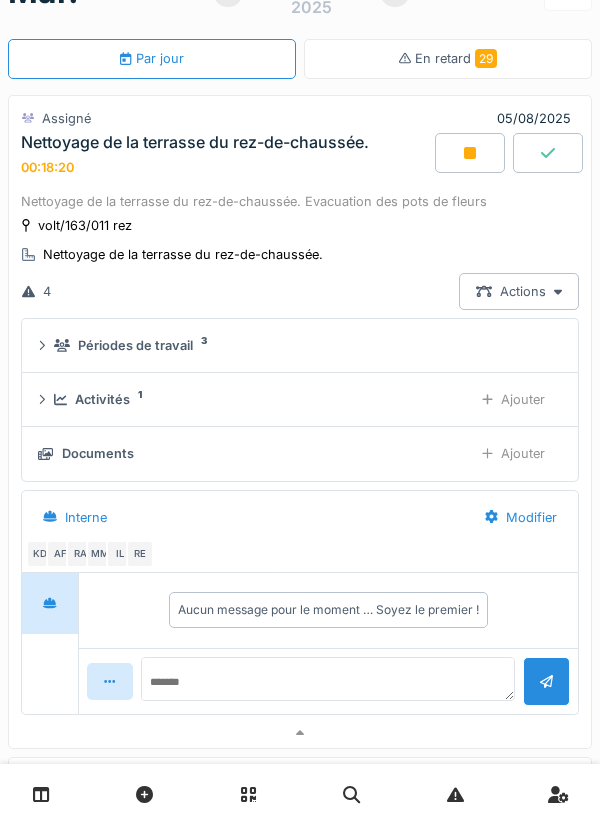 scroll, scrollTop: 34, scrollLeft: 0, axis: vertical 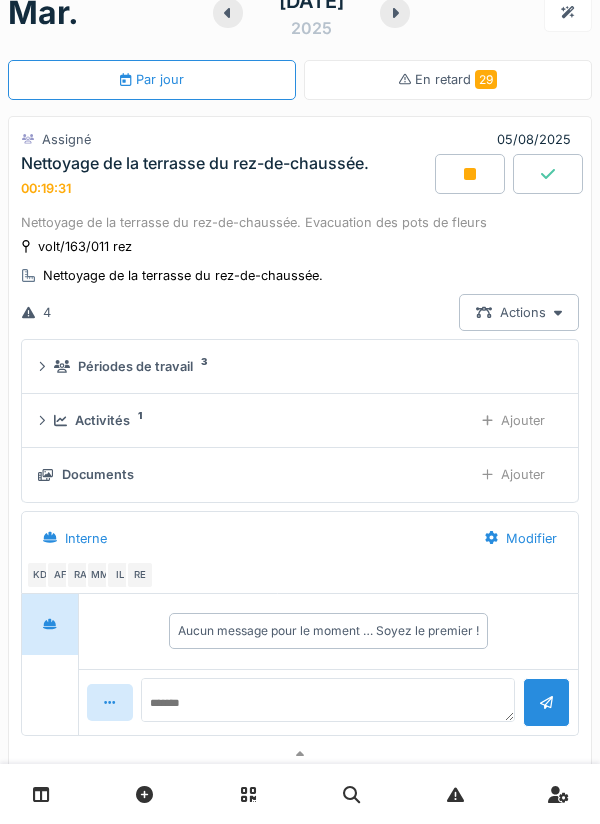 click on "Nettoyage de la terrasse du rez-de-chaussée." at bounding box center [172, 275] 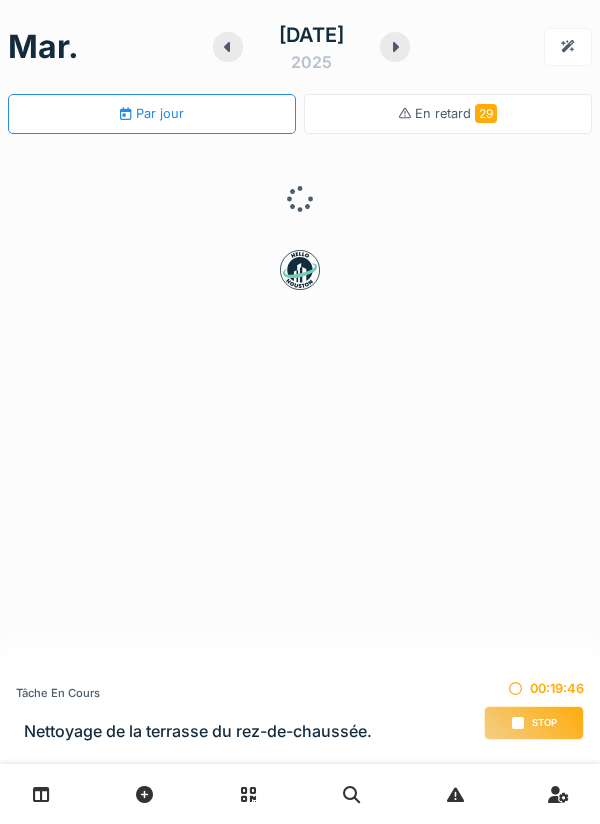 scroll, scrollTop: 0, scrollLeft: 0, axis: both 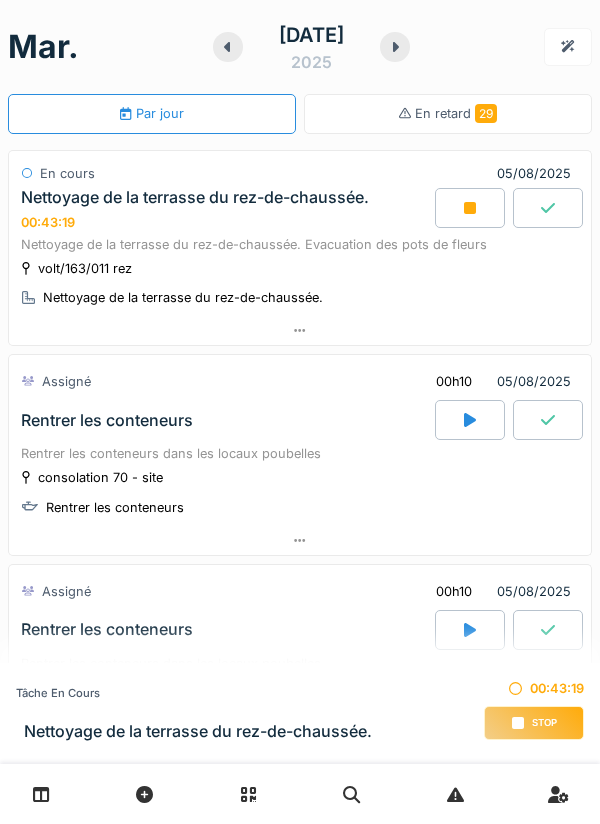 click on "volt/163/011 rez Nettoyage de la terrasse du rez-de-chaussée." at bounding box center [300, 283] 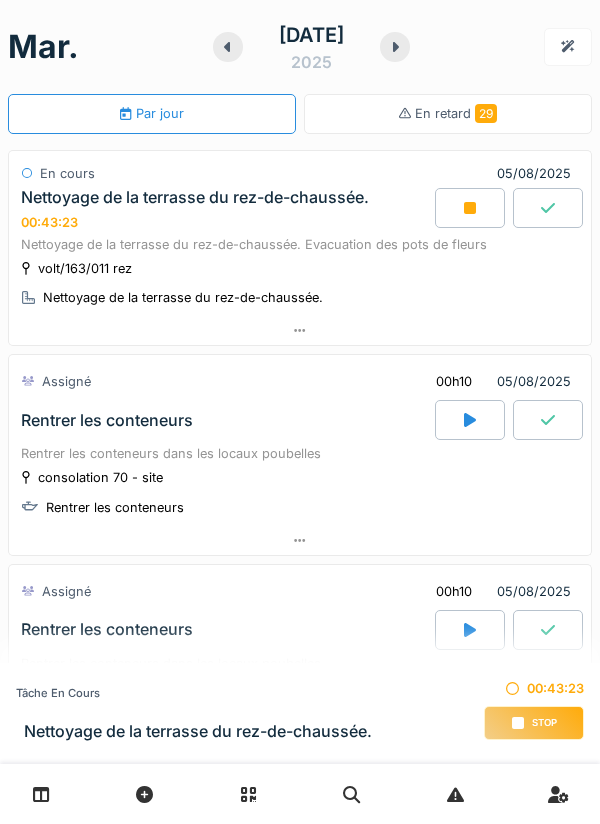 click on "volt/163/011 rez Nettoyage de la terrasse du rez-de-chaussée." at bounding box center (300, 283) 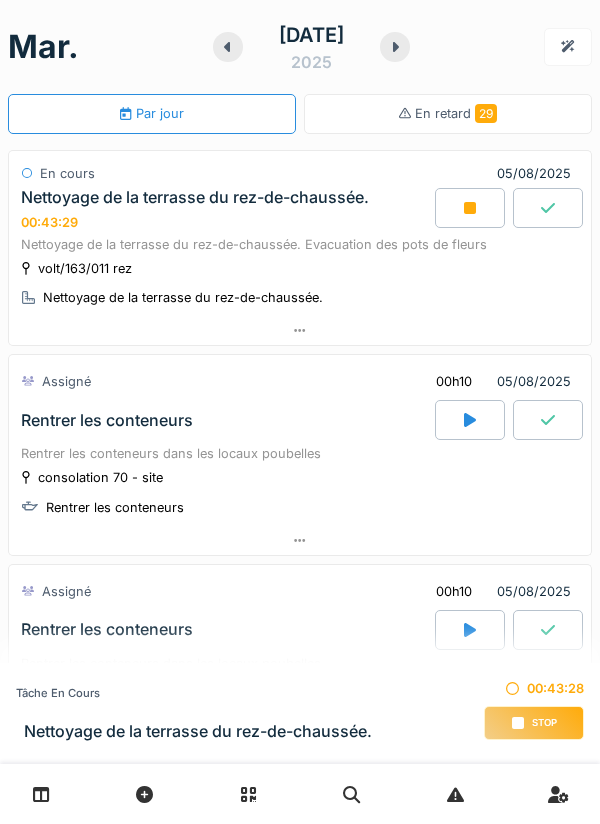 click at bounding box center (300, 330) 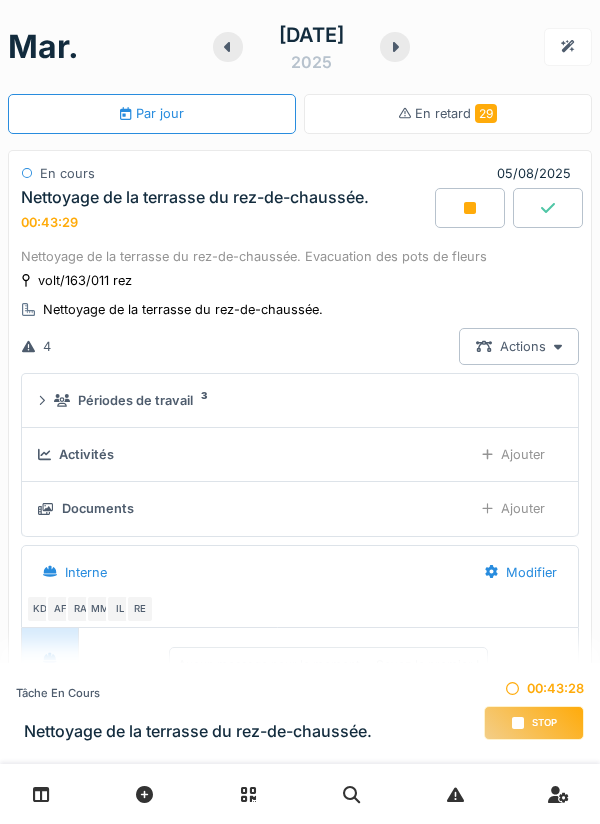 scroll, scrollTop: 70, scrollLeft: 0, axis: vertical 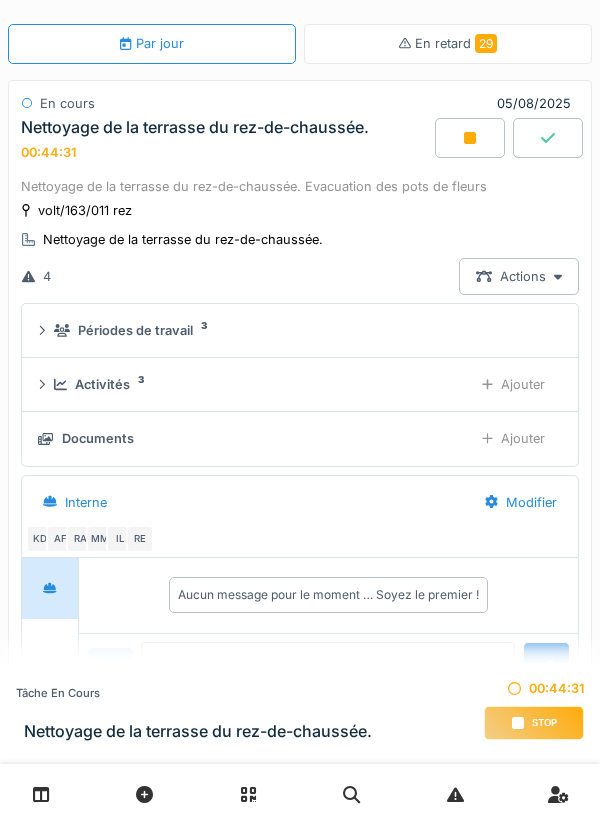 click on "Ajouter" at bounding box center [513, 438] 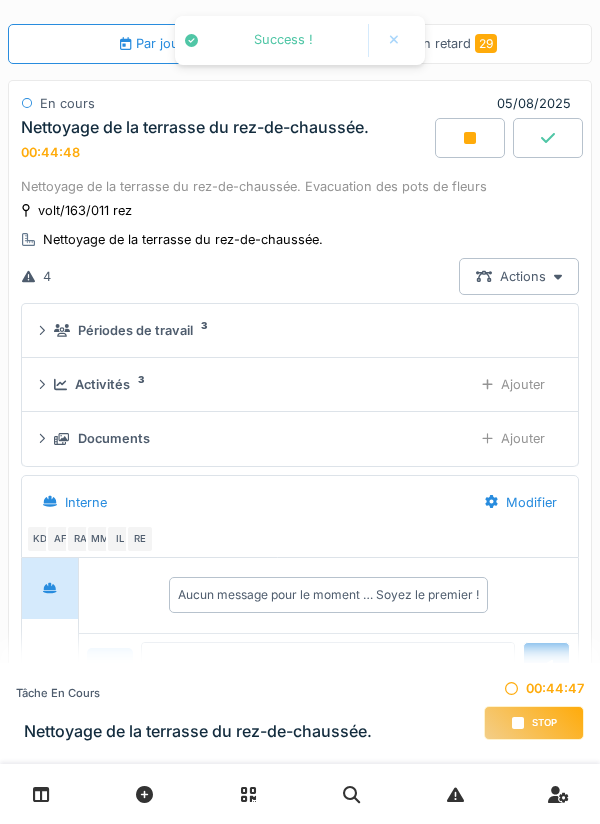 click on "Ajouter" at bounding box center (513, 438) 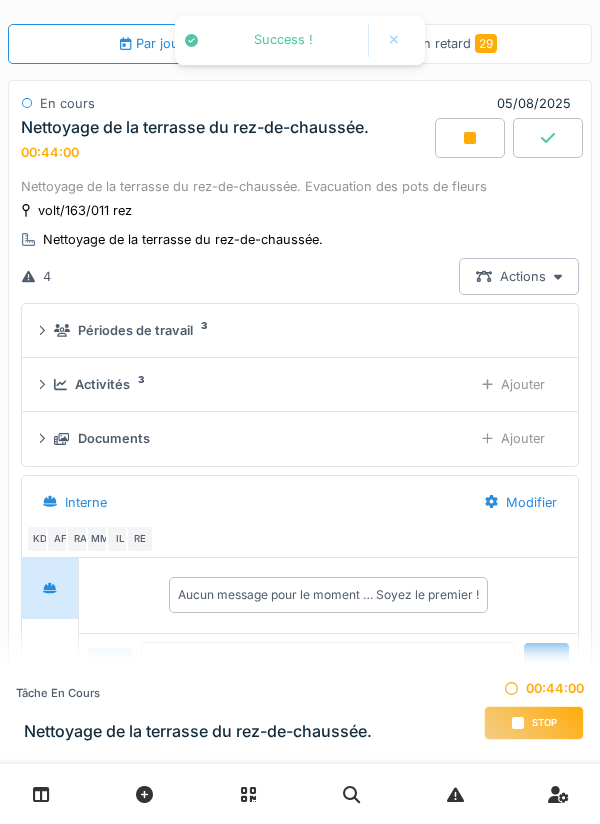 click on "Ajouter" at bounding box center (513, 438) 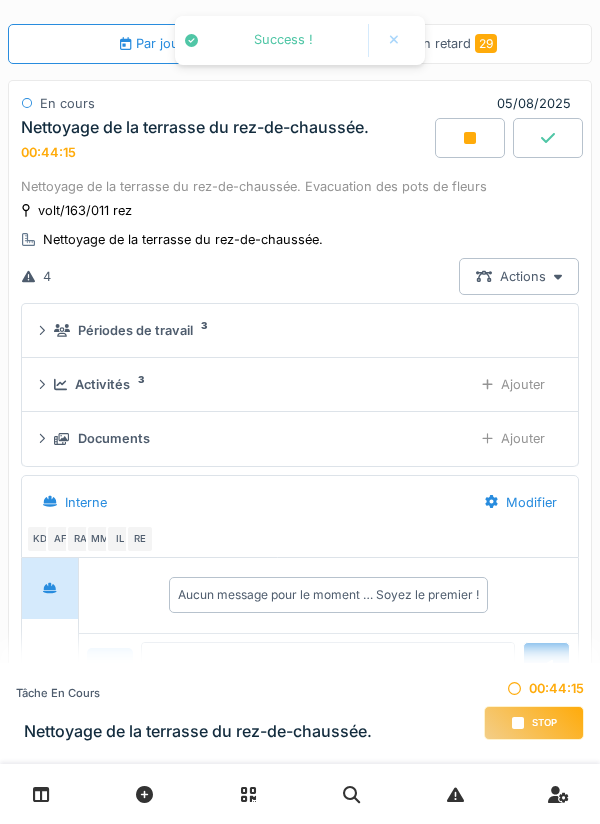 click on "Ajouter" at bounding box center [513, 438] 